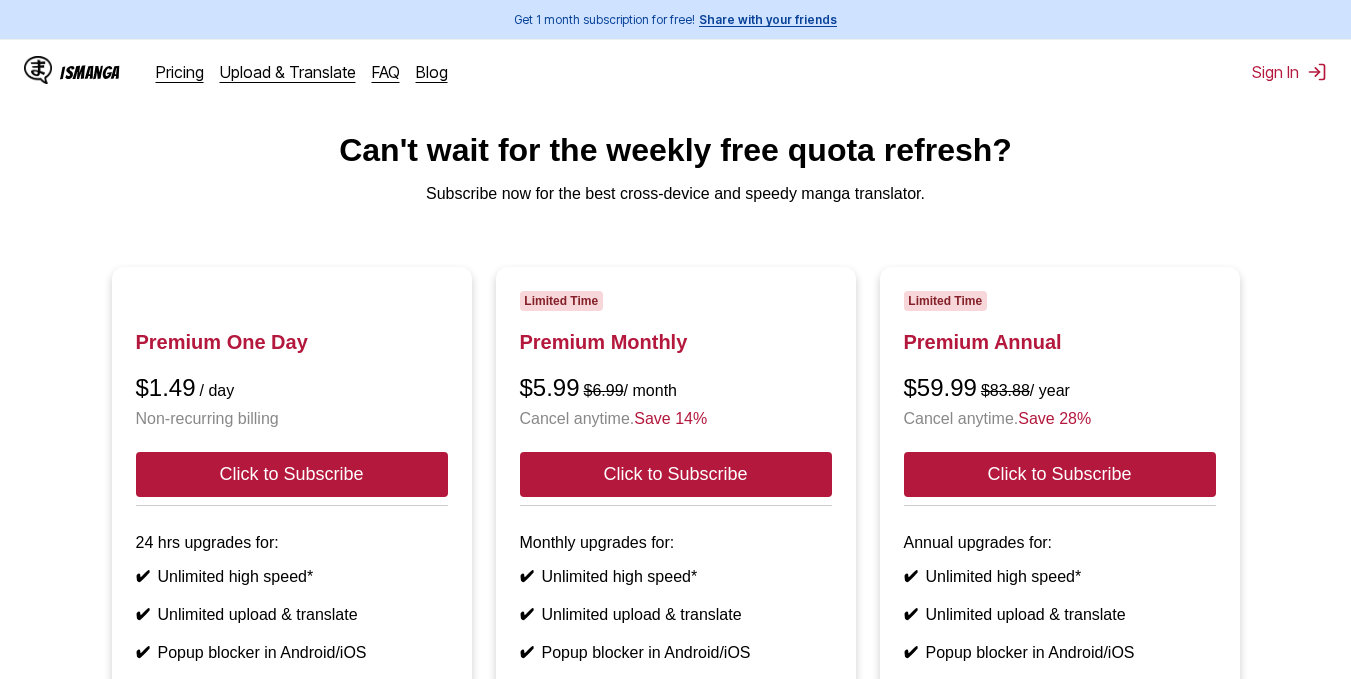 scroll, scrollTop: 530, scrollLeft: 0, axis: vertical 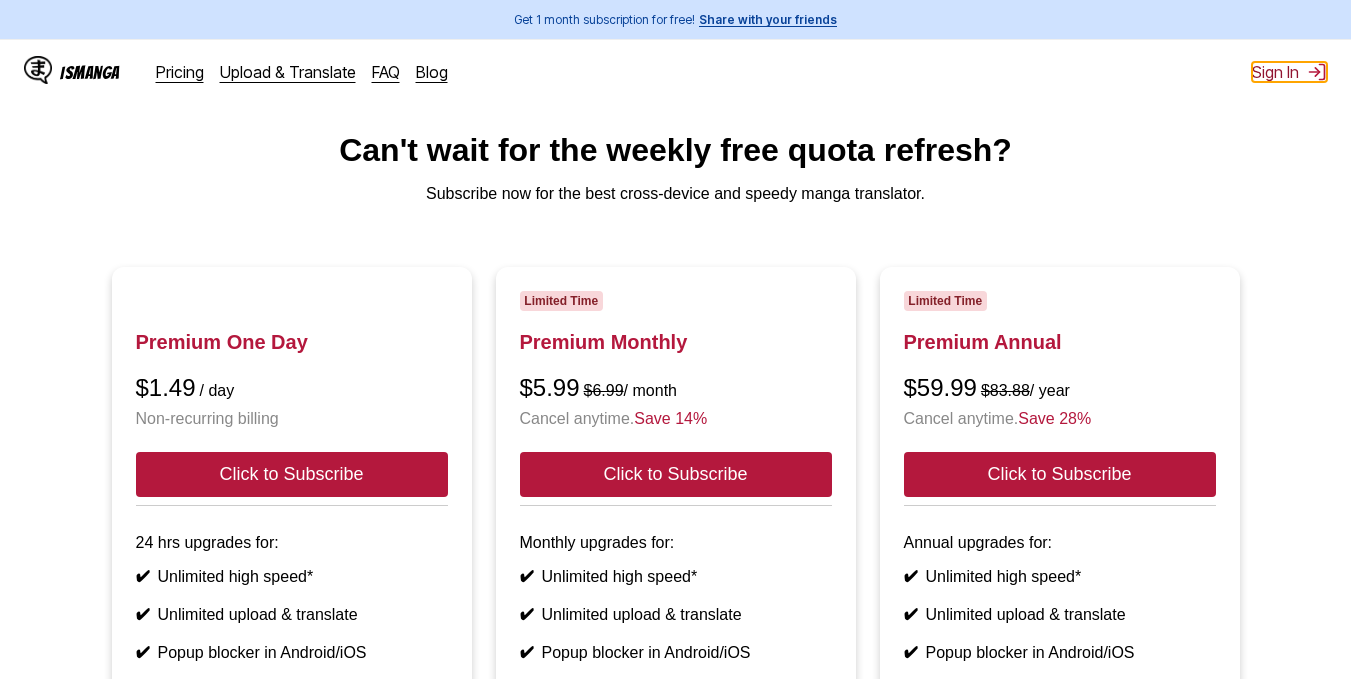 click on "Sign In" at bounding box center (1289, 72) 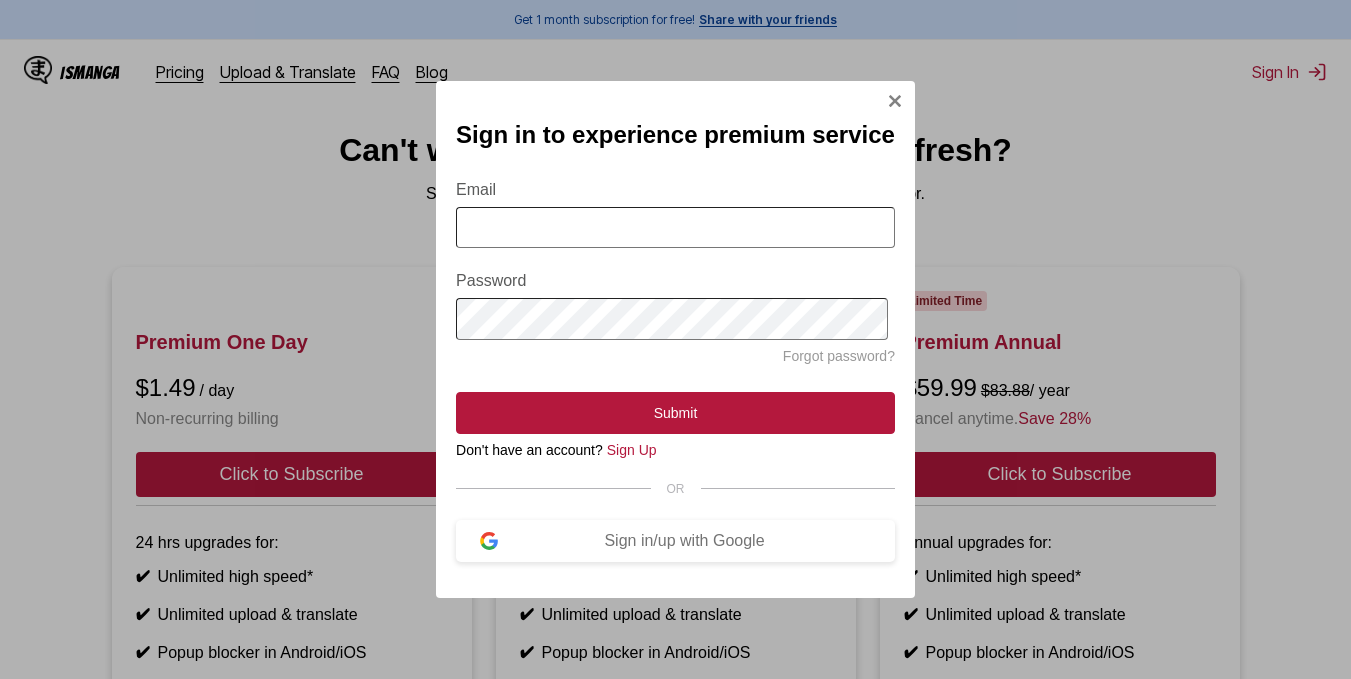click on "Email" at bounding box center [675, 227] 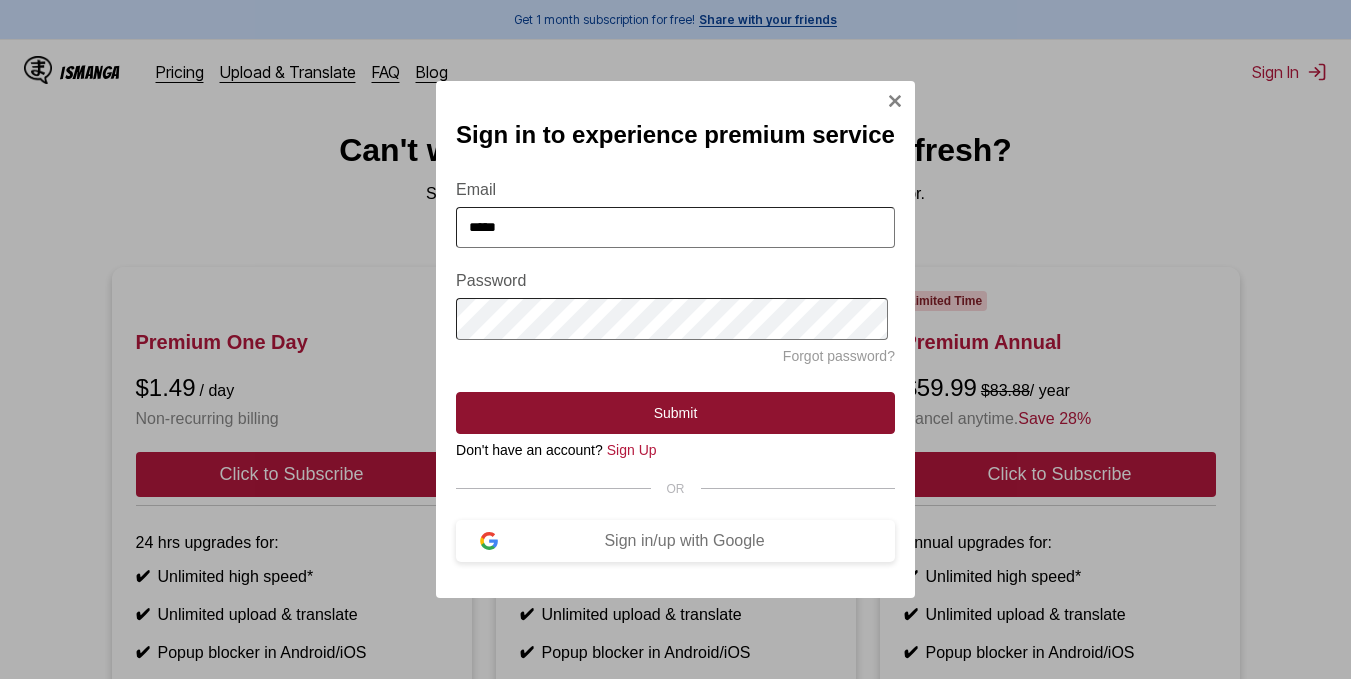 scroll, scrollTop: 300, scrollLeft: 0, axis: vertical 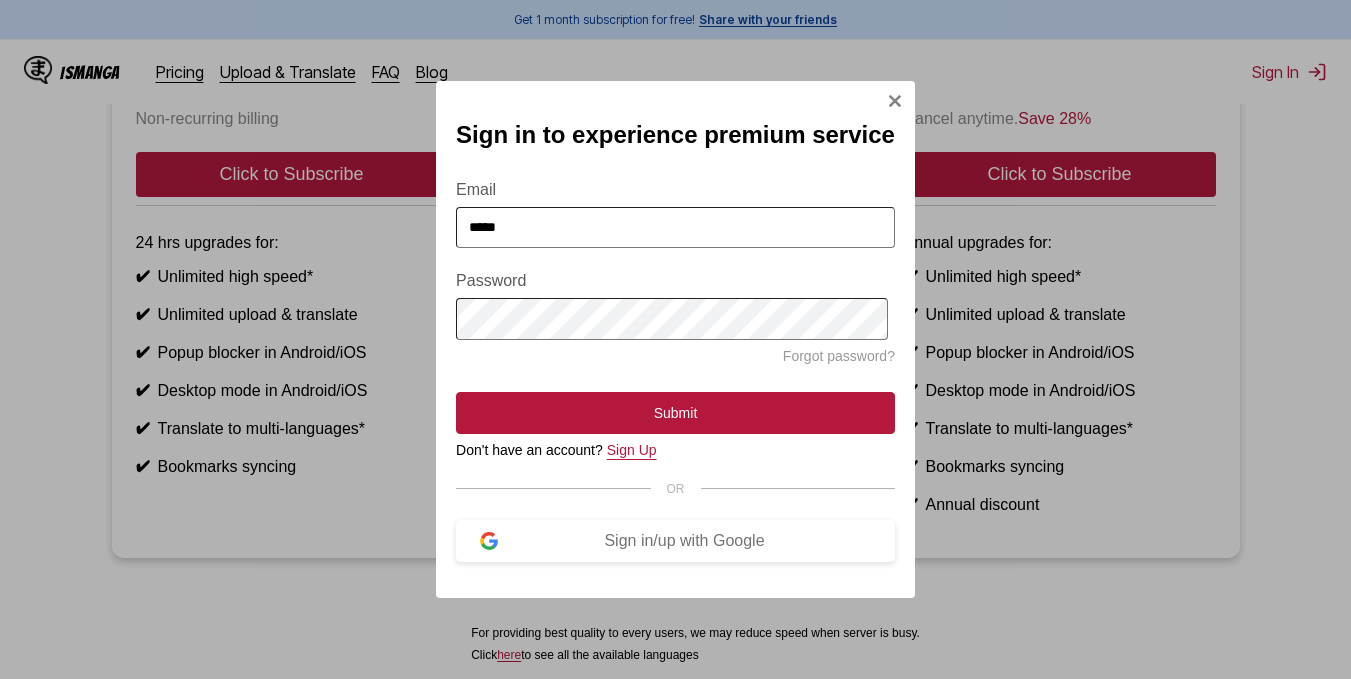 type on "*****" 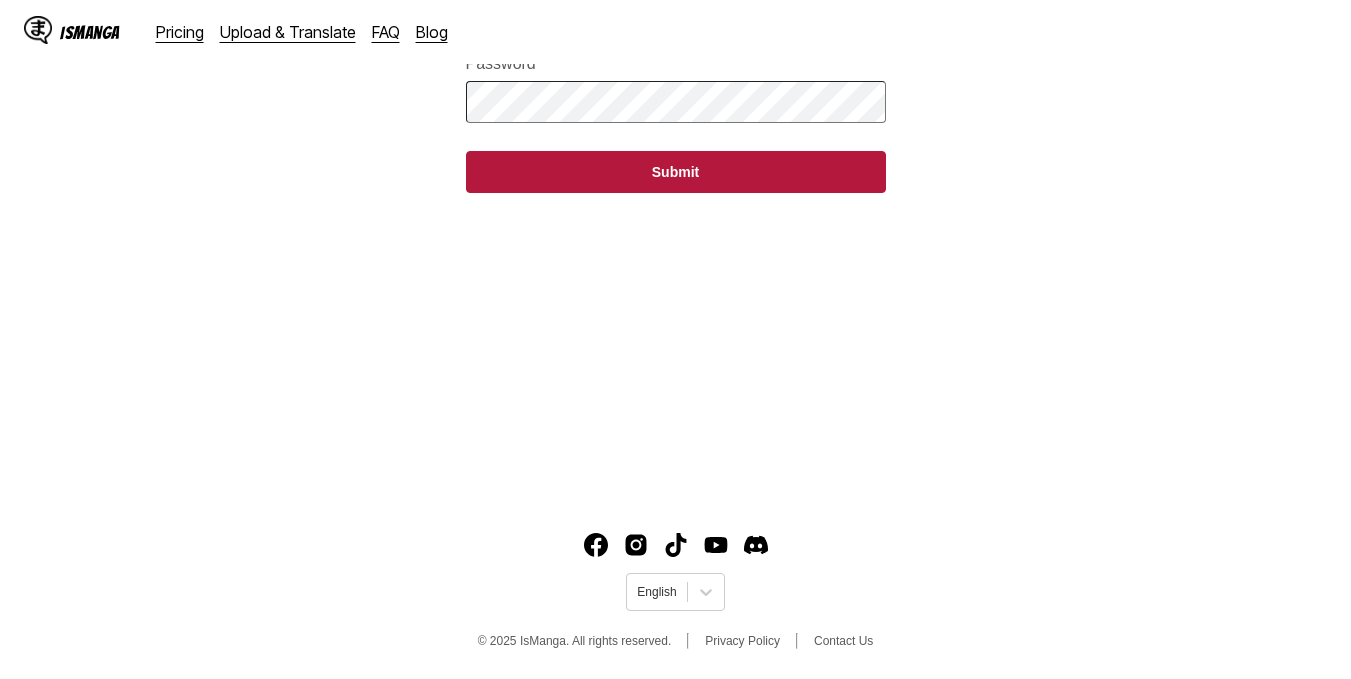 scroll, scrollTop: 0, scrollLeft: 0, axis: both 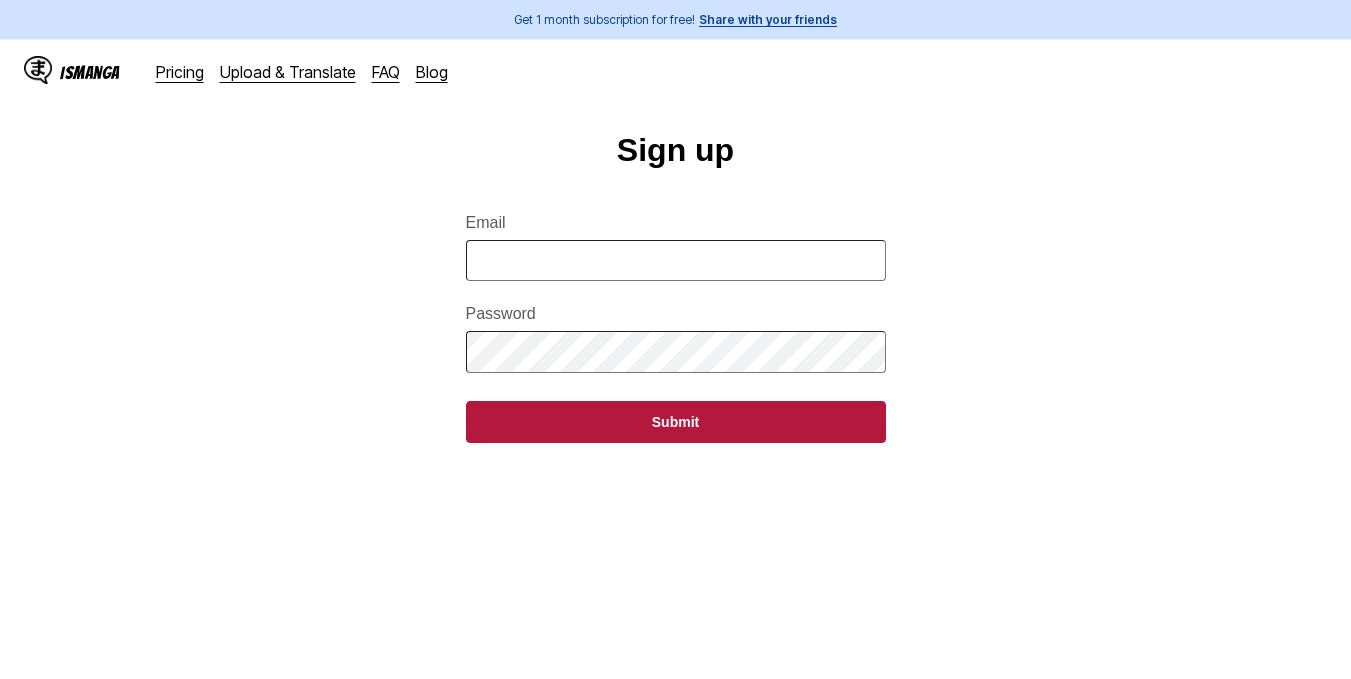 click on "Email" at bounding box center [676, 260] 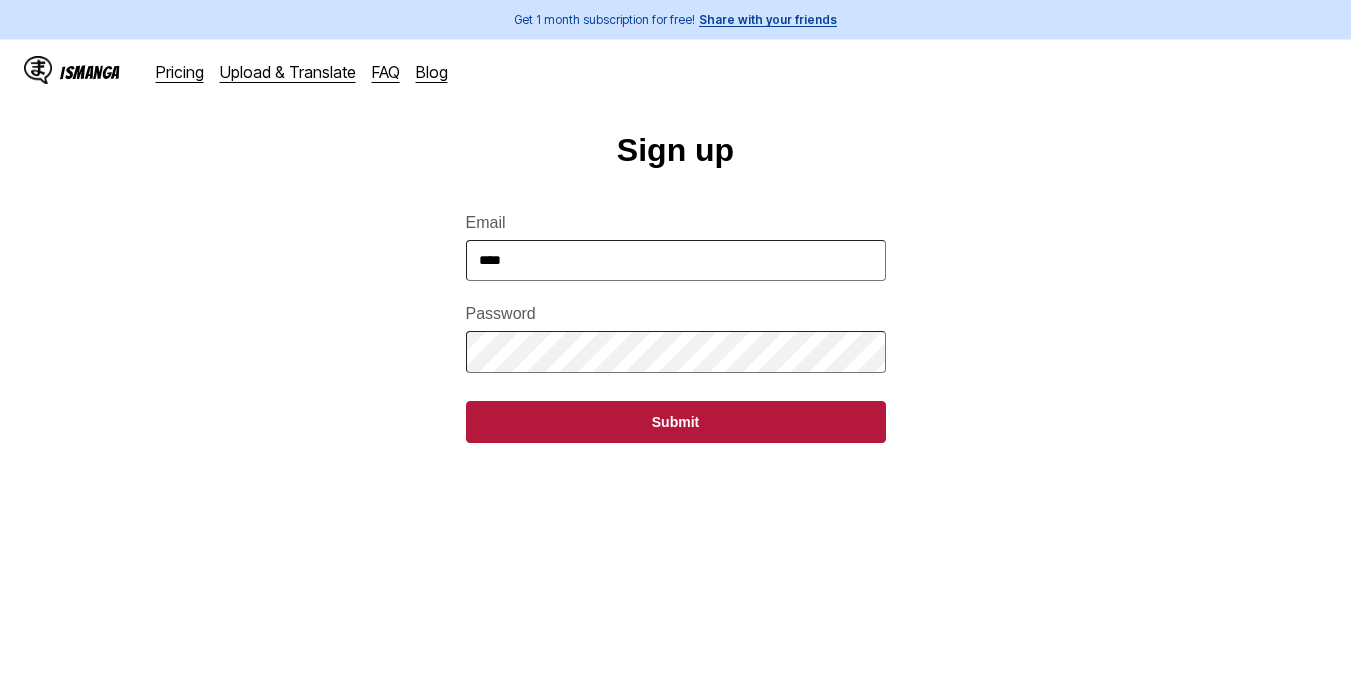 type on "**********" 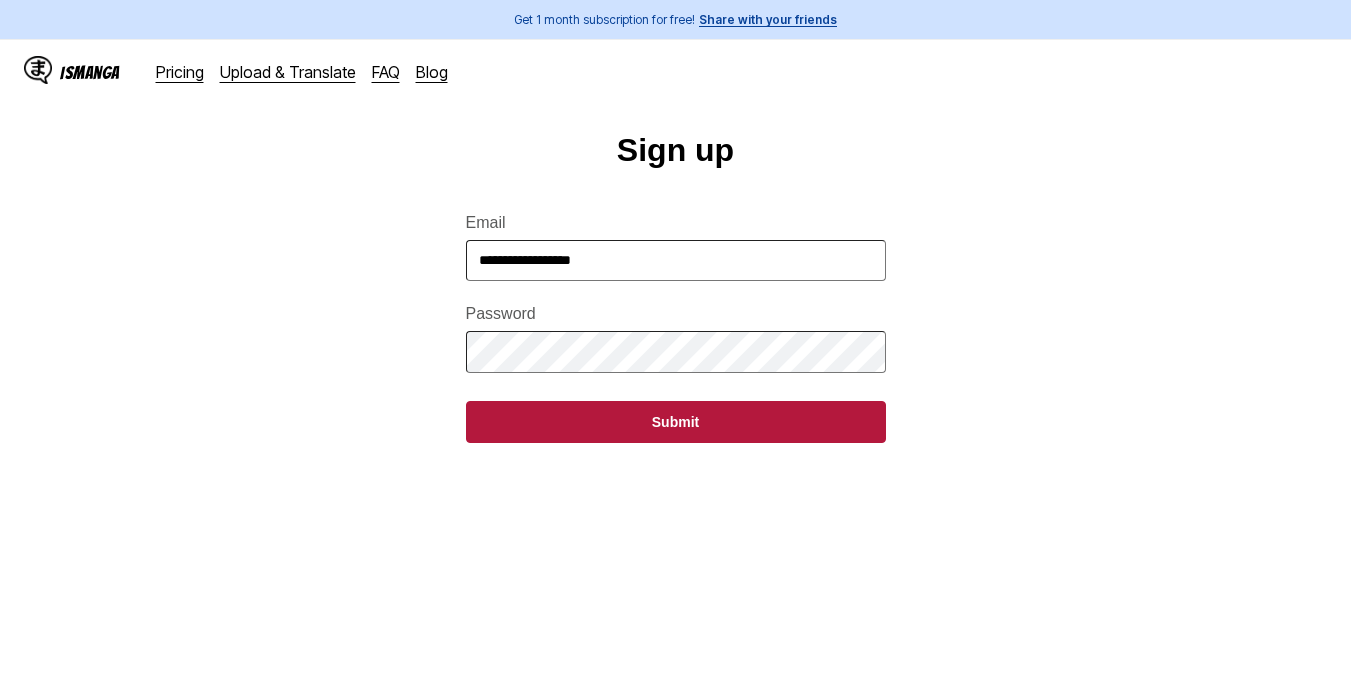 click on "Submit" at bounding box center (676, 422) 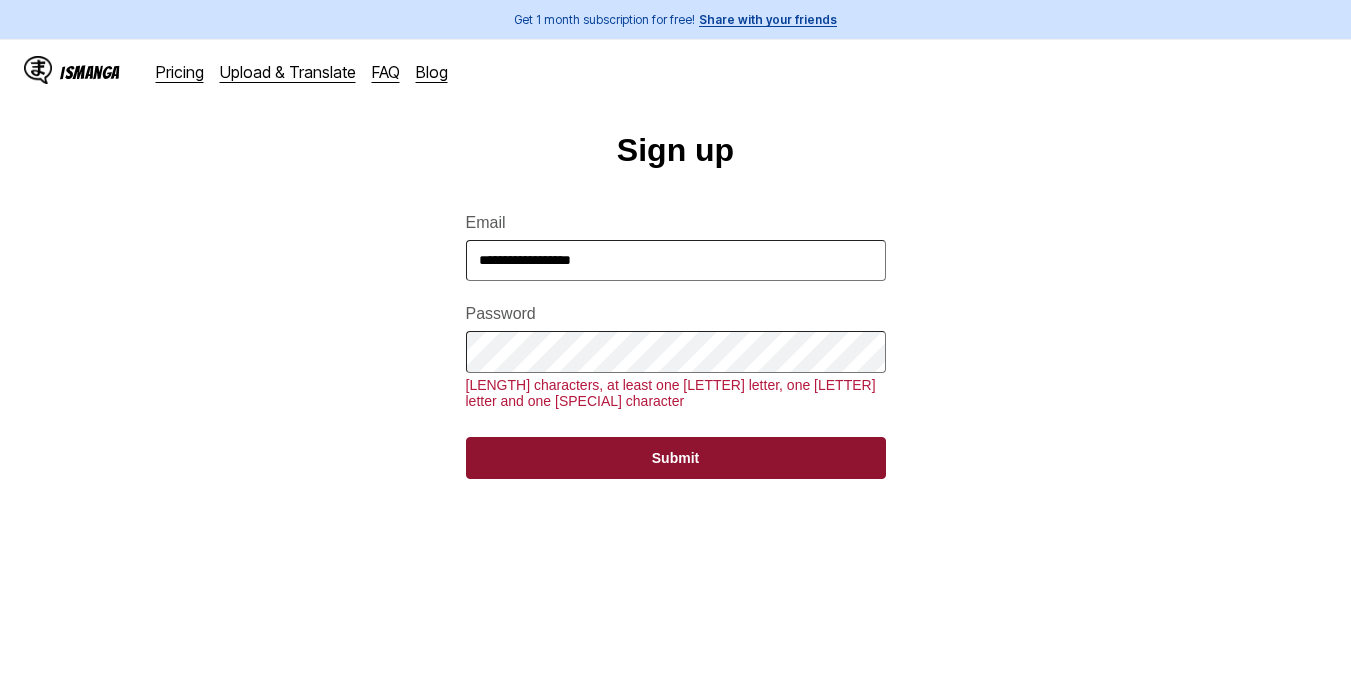 click on "Submit" at bounding box center (676, 458) 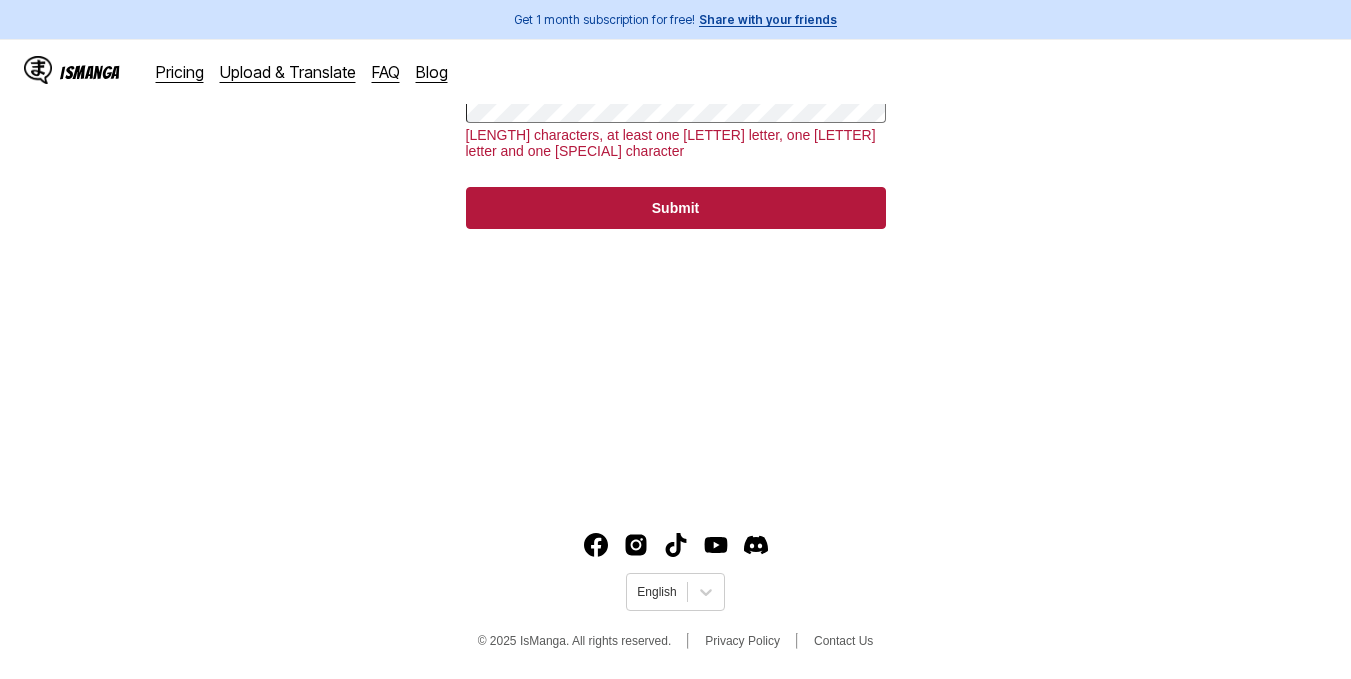 scroll, scrollTop: 0, scrollLeft: 0, axis: both 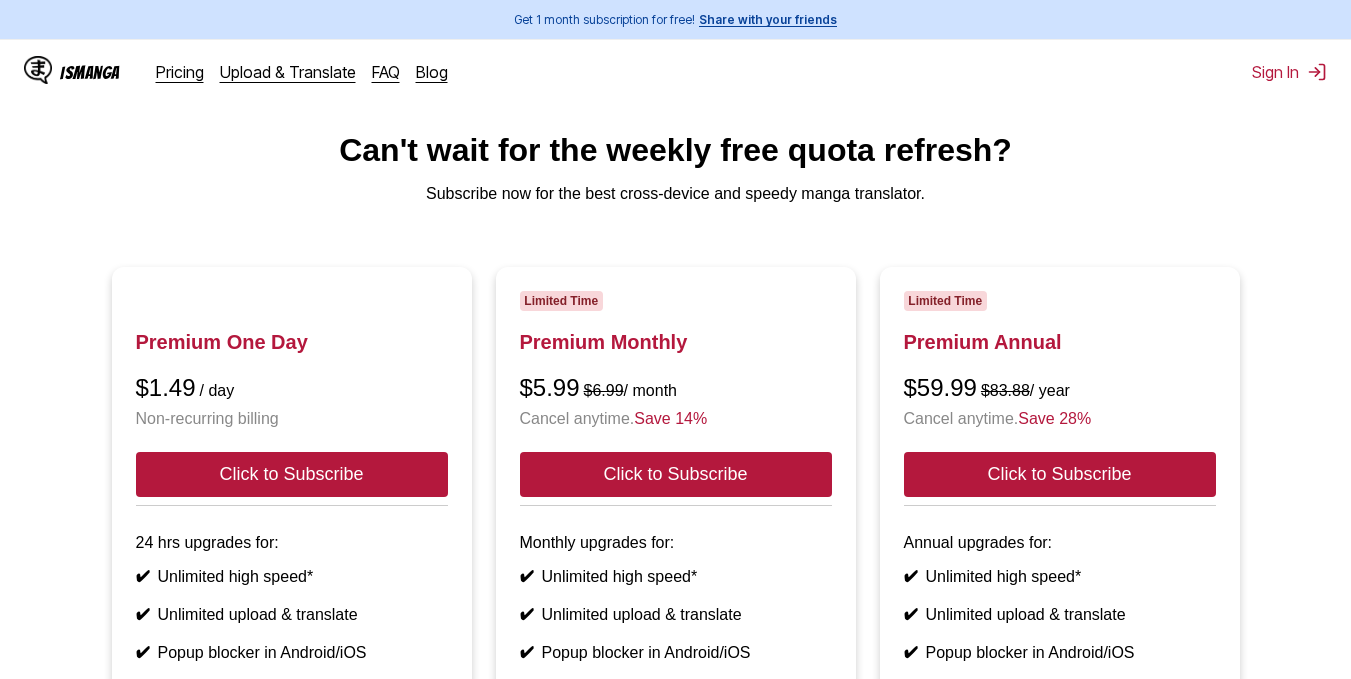 click on "Can't wait for the weekly free quota refresh? Subscribe now for the best cross-device and speedy manga translator. Premium One Day $1.49 / day Non-recurring billing Click to Subscribe 24 hrs upgrades for: ✔ Unlimited high speed* ✔ Unlimited upload & translate ✔ Popup blocker in Android/iOS ✔ Desktop mode in Android/iOS ✔ Translate to multi-languages* ✔ Bookmarks syncing Limited Time Premium Monthly $5.99 $6.99 / month Cancel anytime.  Save 14% Click to Subscribe Monthly upgrades for: ✔ Unlimited high speed* ✔ Unlimited upload & translate ✔ Popup blocker in Android/iOS ✔ Desktop mode in Android/iOS ✔ Translate to multi-languages* ✔ Bookmarks syncing Limited Time Premium Annual $59.99 $83.88 / year Cancel anytime.  Save 28% Click to Subscribe Annual upgrades for: ✔ Unlimited high speed* ✔ Unlimited upload & translate ✔ Popup blocker in Android/iOS ✔ Desktop mode in Android/iOS ✔ Translate to multi-languages* ✔ Bookmarks syncing ✔ Annual discount Click  here" at bounding box center [675, 553] 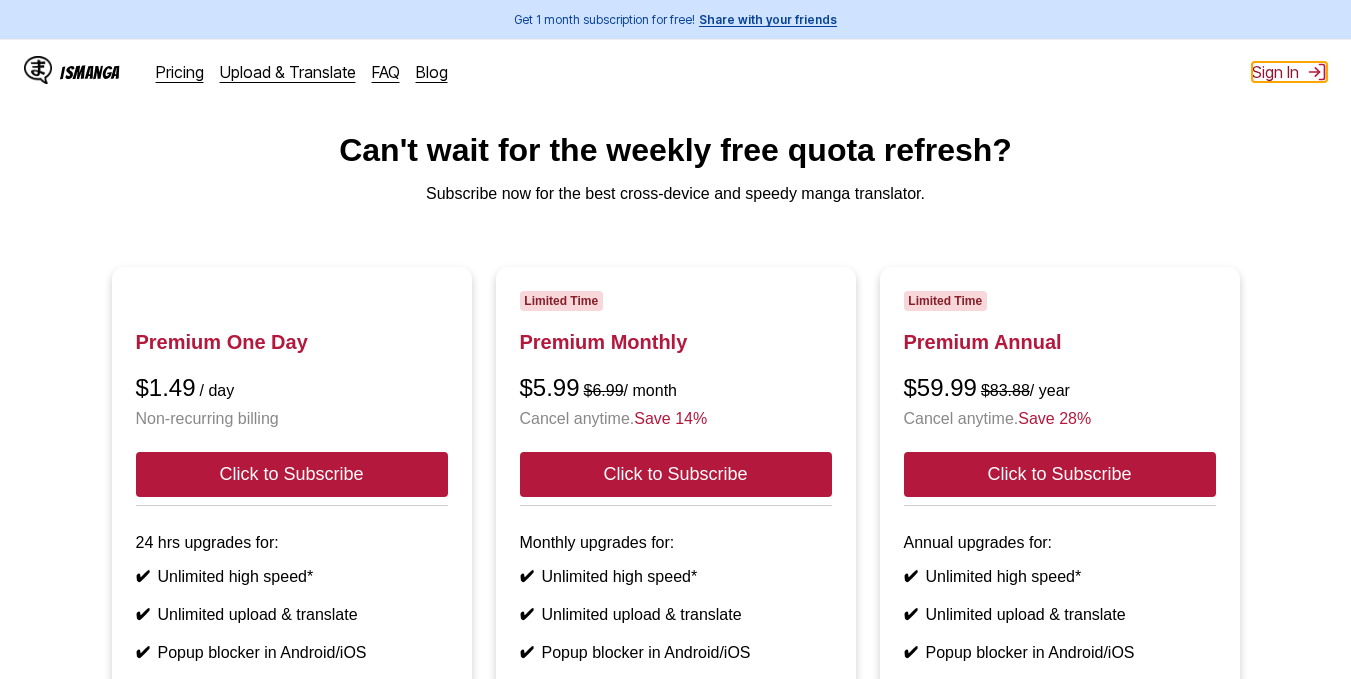 click at bounding box center (1317, 72) 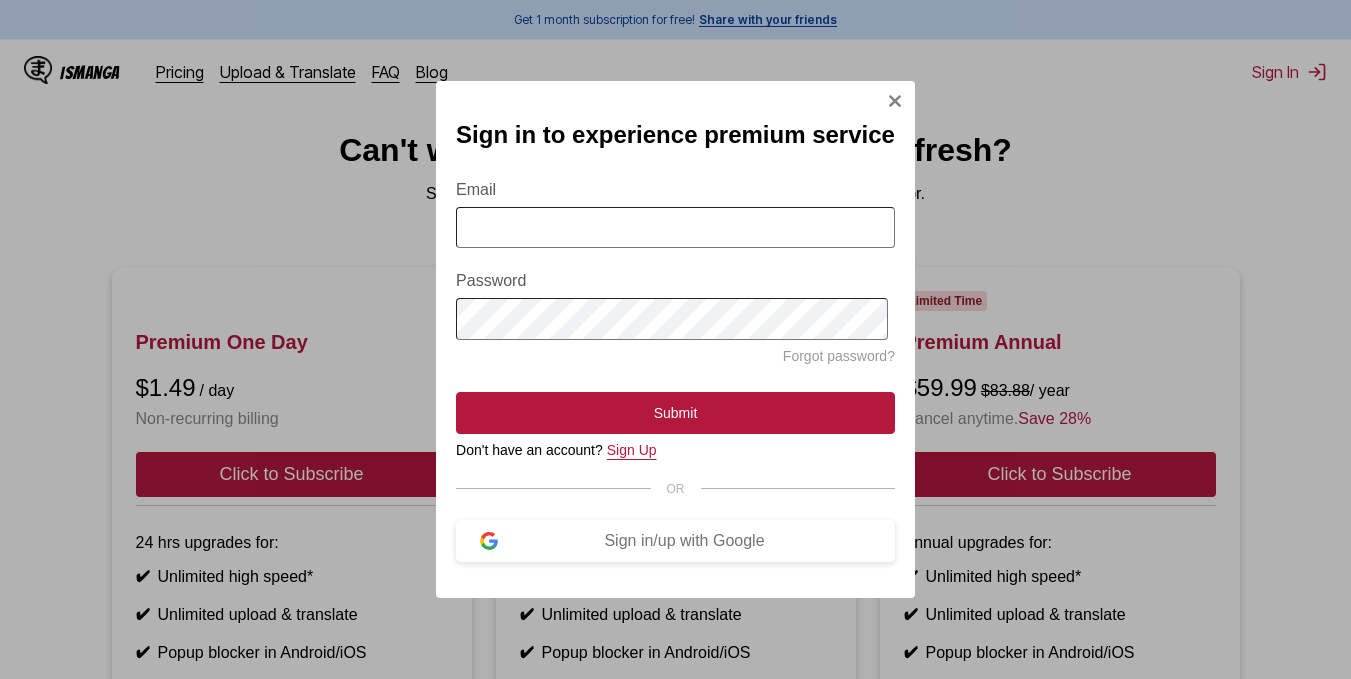 click on "Sign Up" at bounding box center (632, 450) 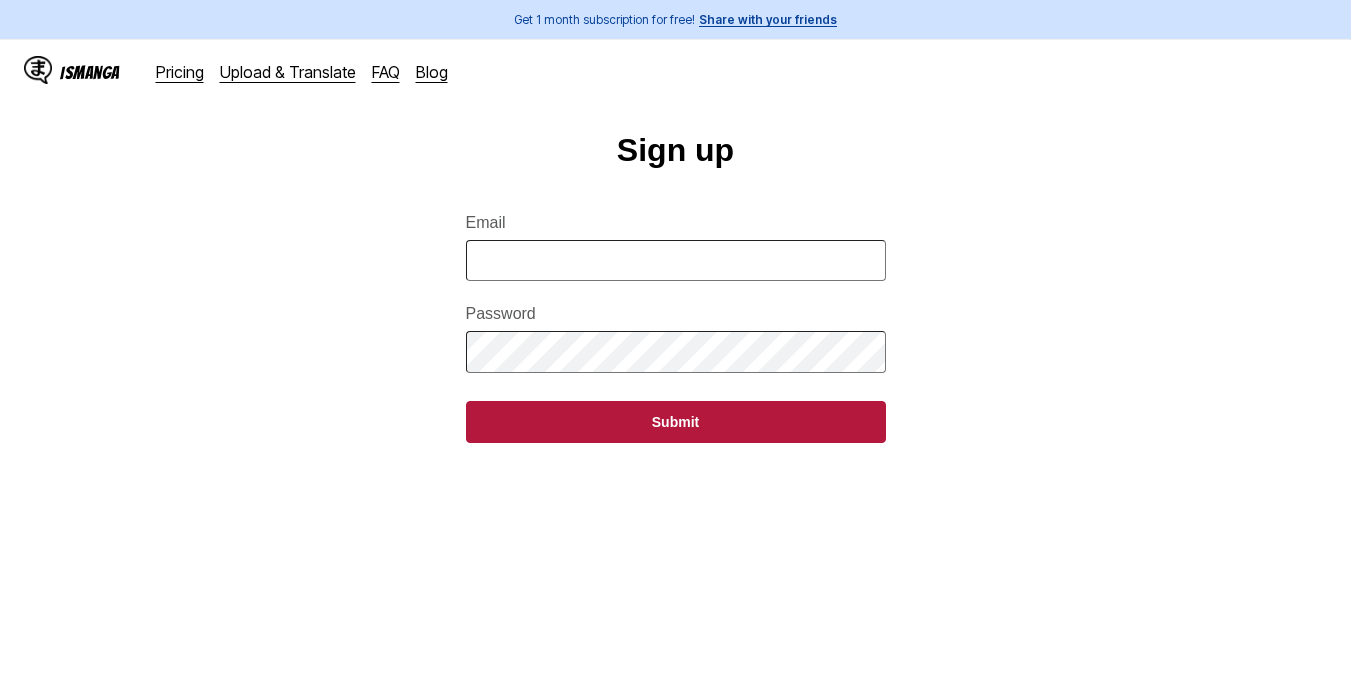 click on "Email" at bounding box center (676, 260) 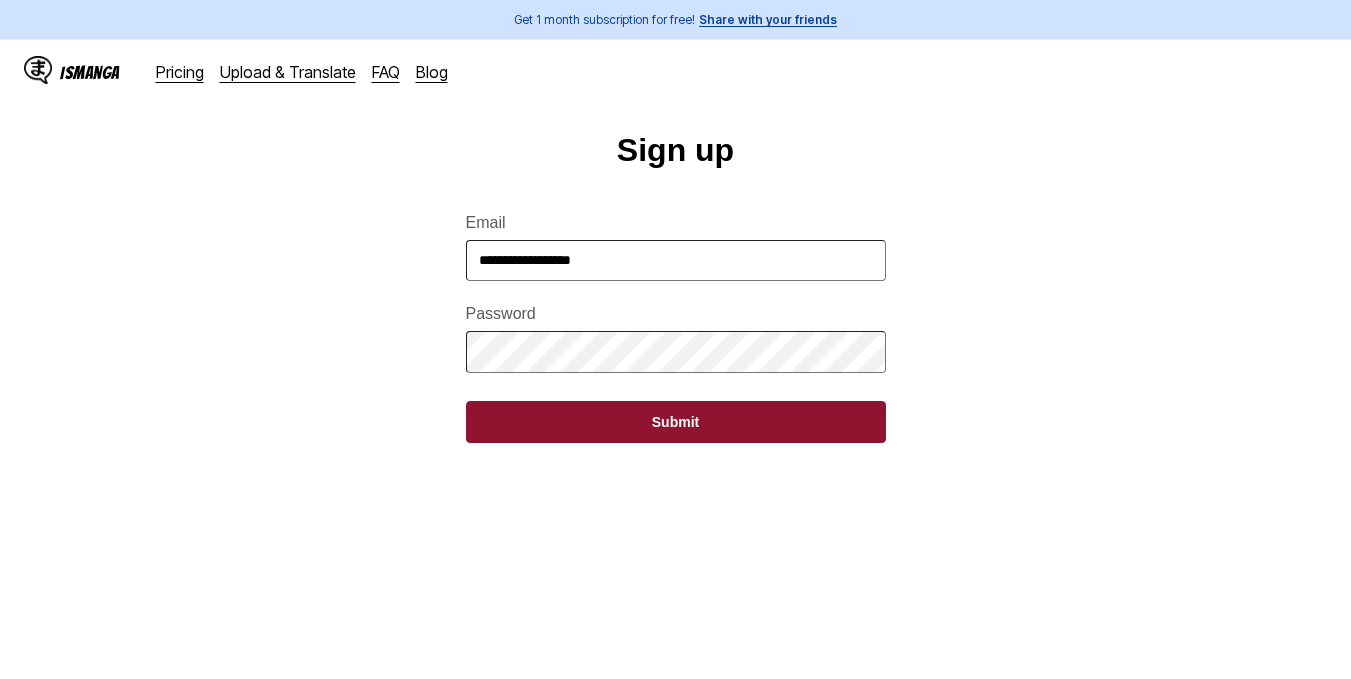 click on "Submit" at bounding box center (676, 422) 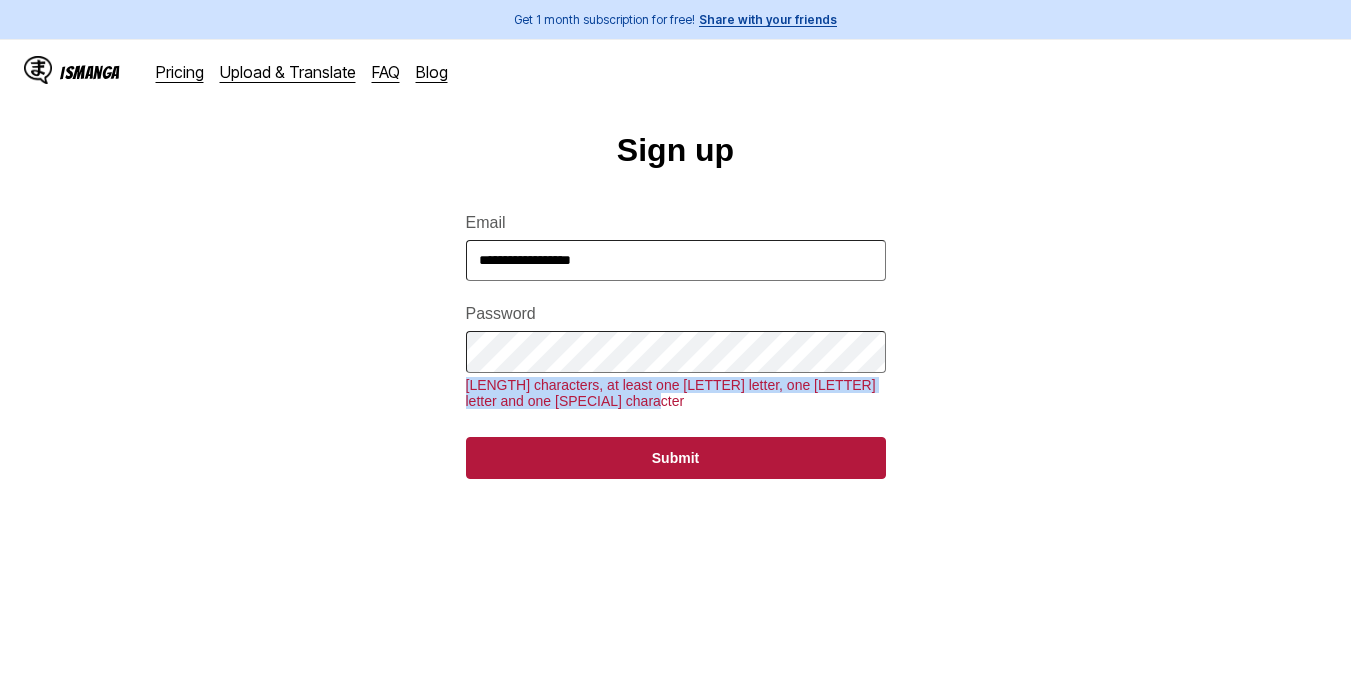 drag, startPoint x: 467, startPoint y: 400, endPoint x: 635, endPoint y: 420, distance: 169.1863 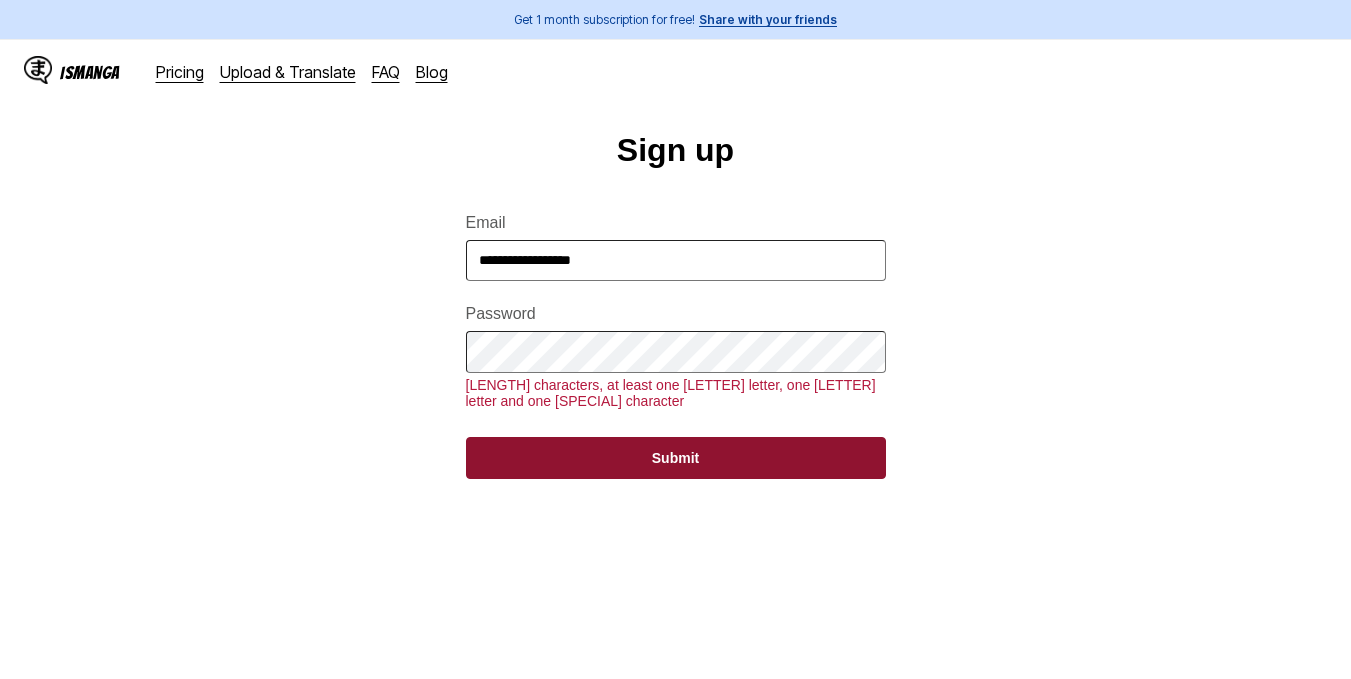 click on "Submit" at bounding box center [676, 458] 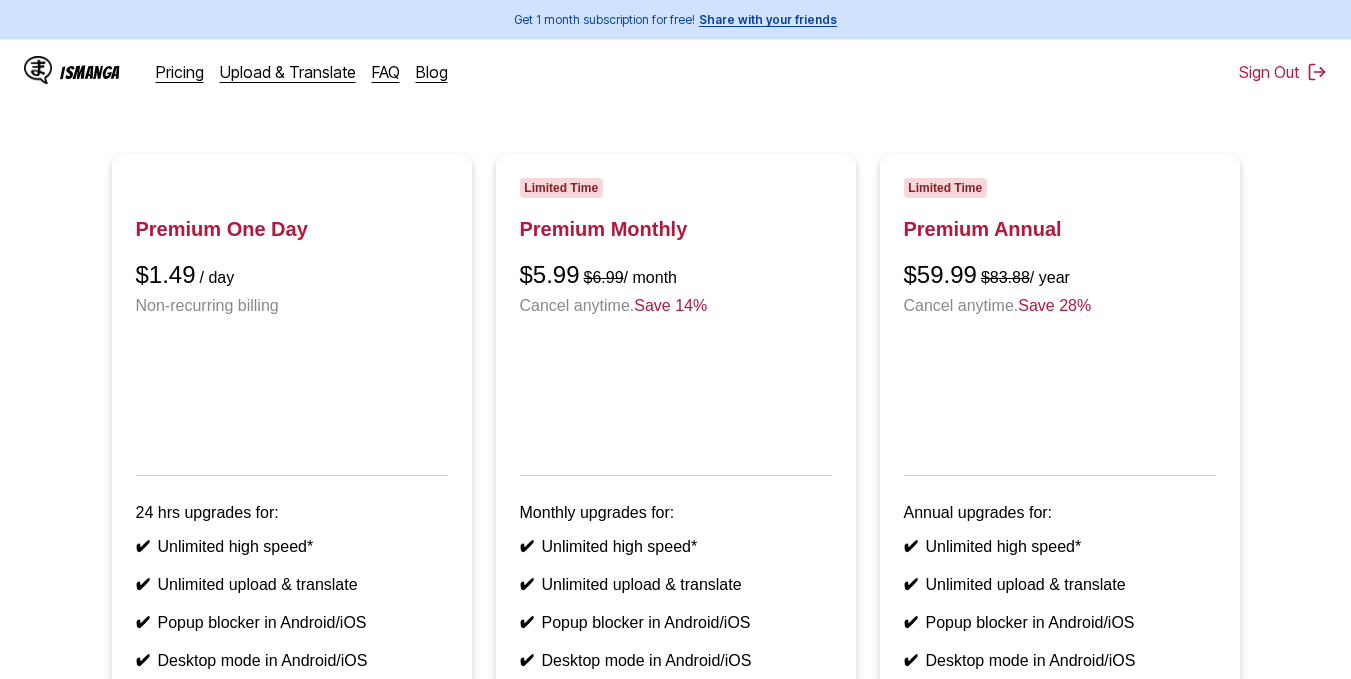 scroll, scrollTop: 0, scrollLeft: 0, axis: both 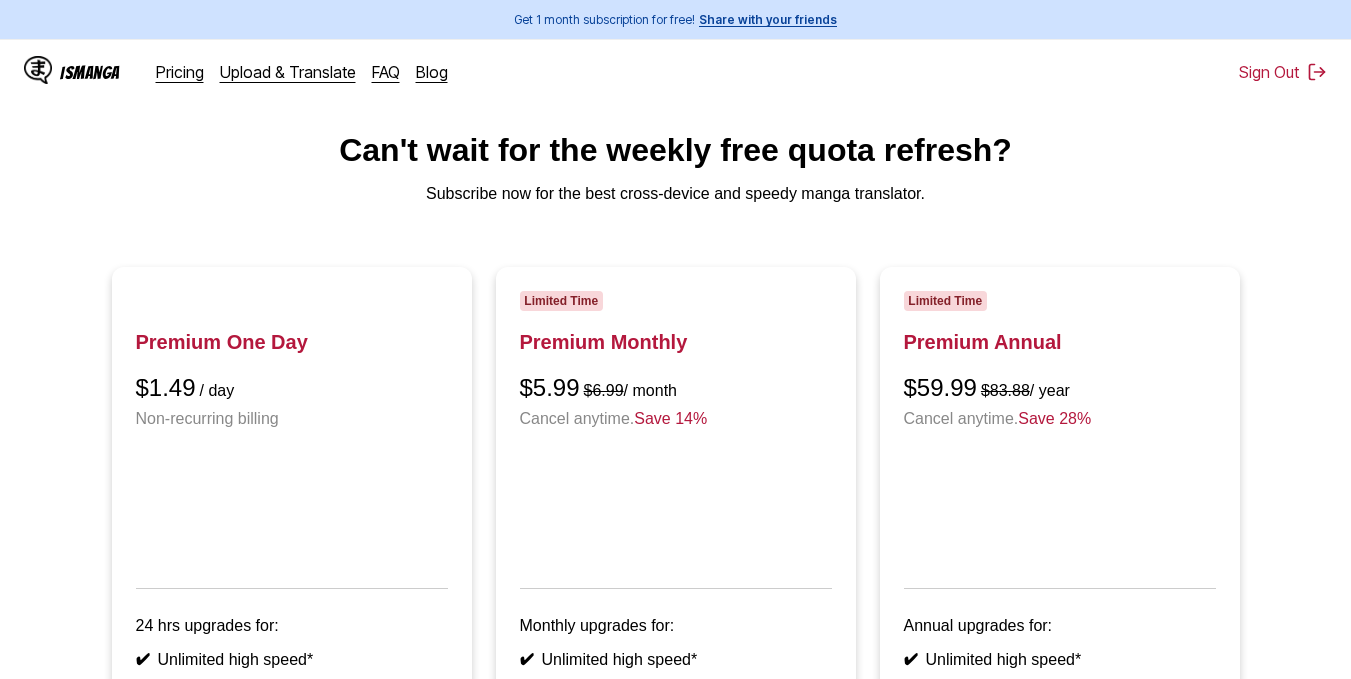 click on "Share with your friends" at bounding box center [768, 19] 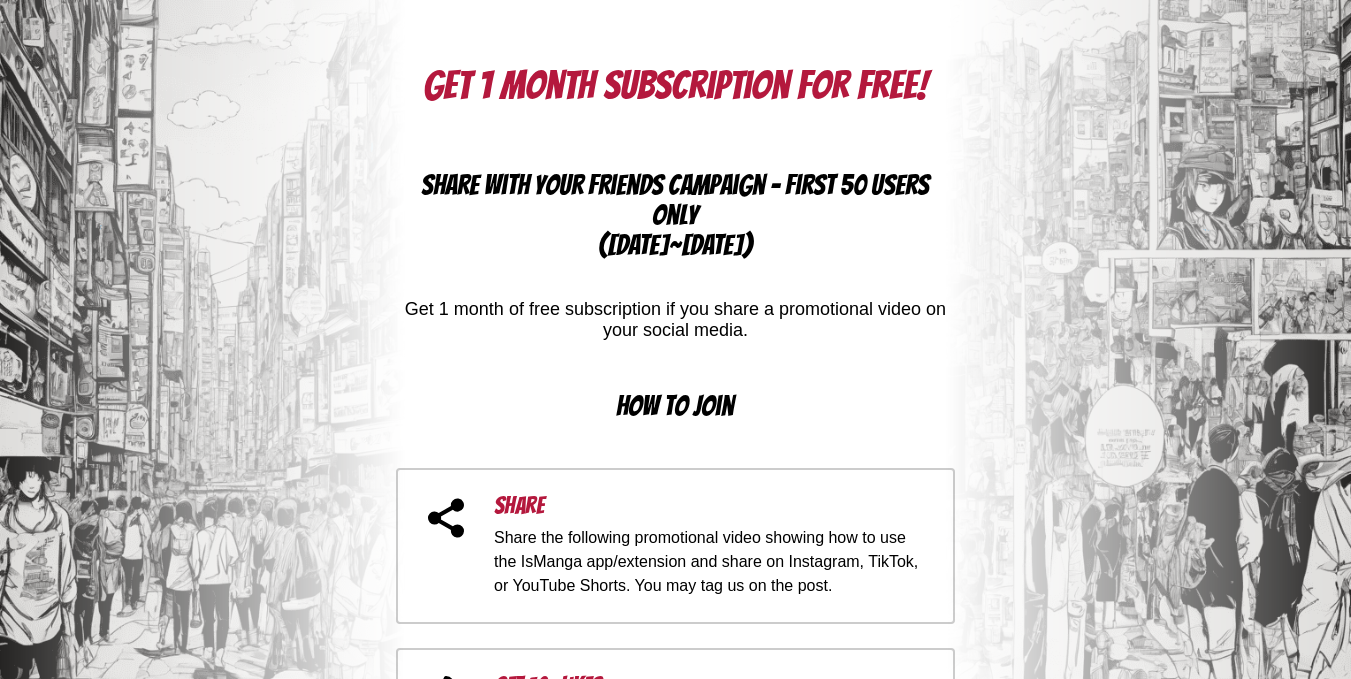 scroll, scrollTop: 0, scrollLeft: 0, axis: both 